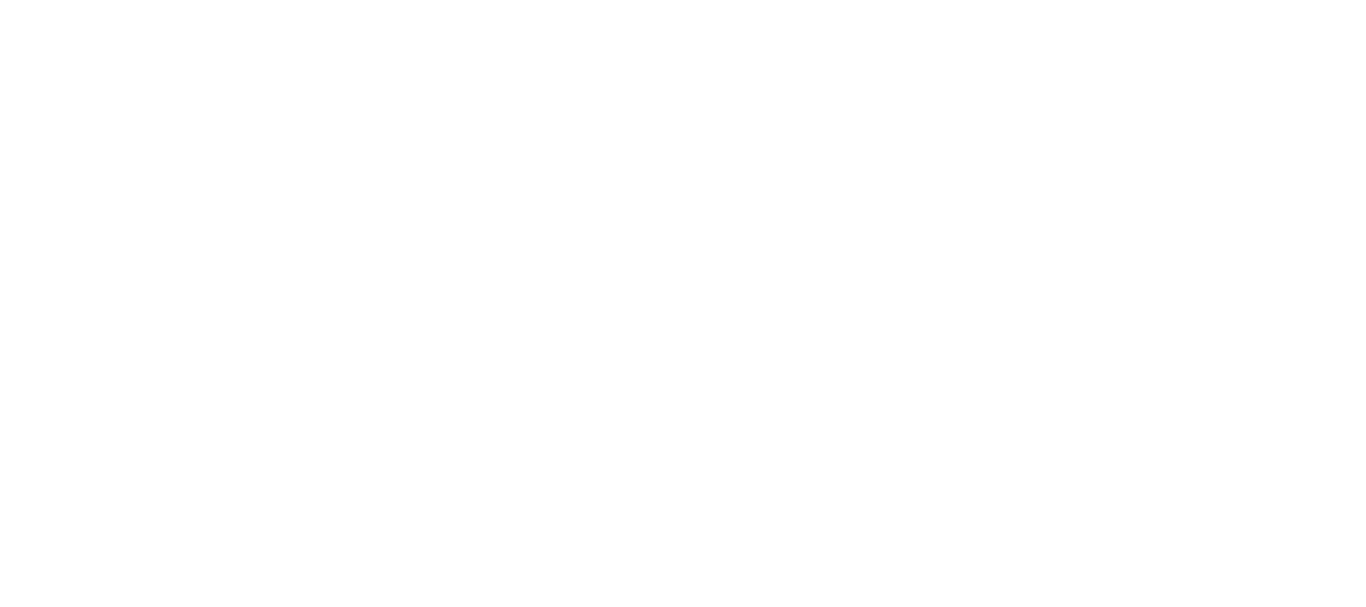 scroll, scrollTop: 0, scrollLeft: 0, axis: both 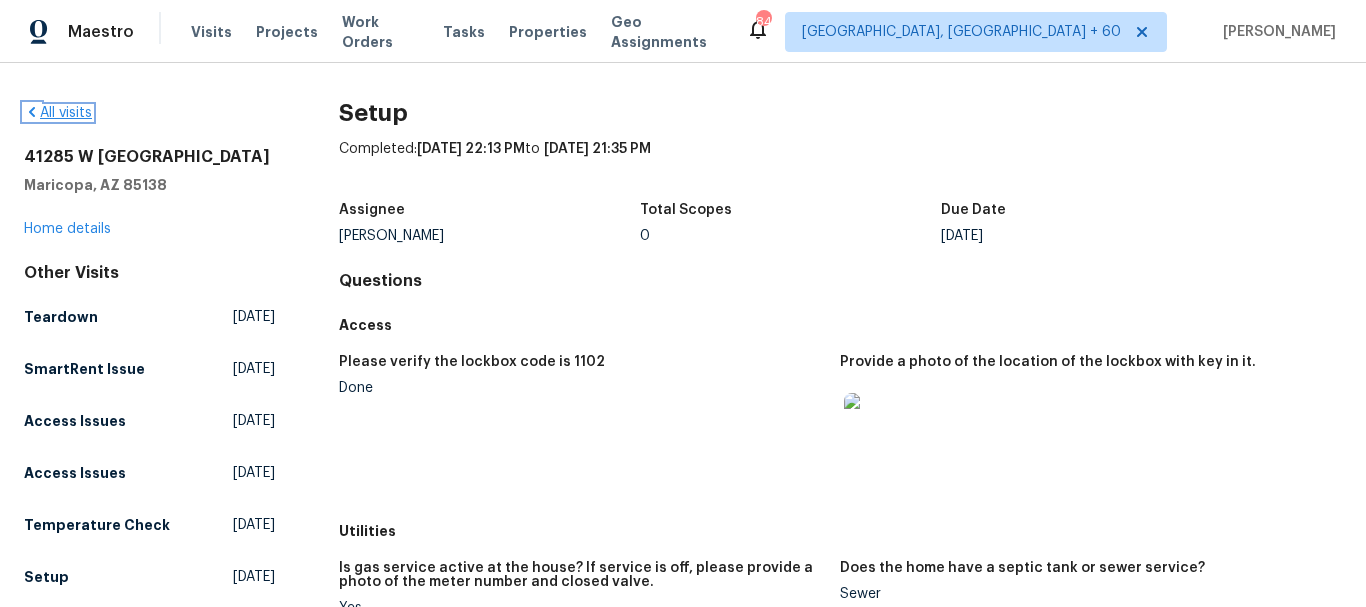 click 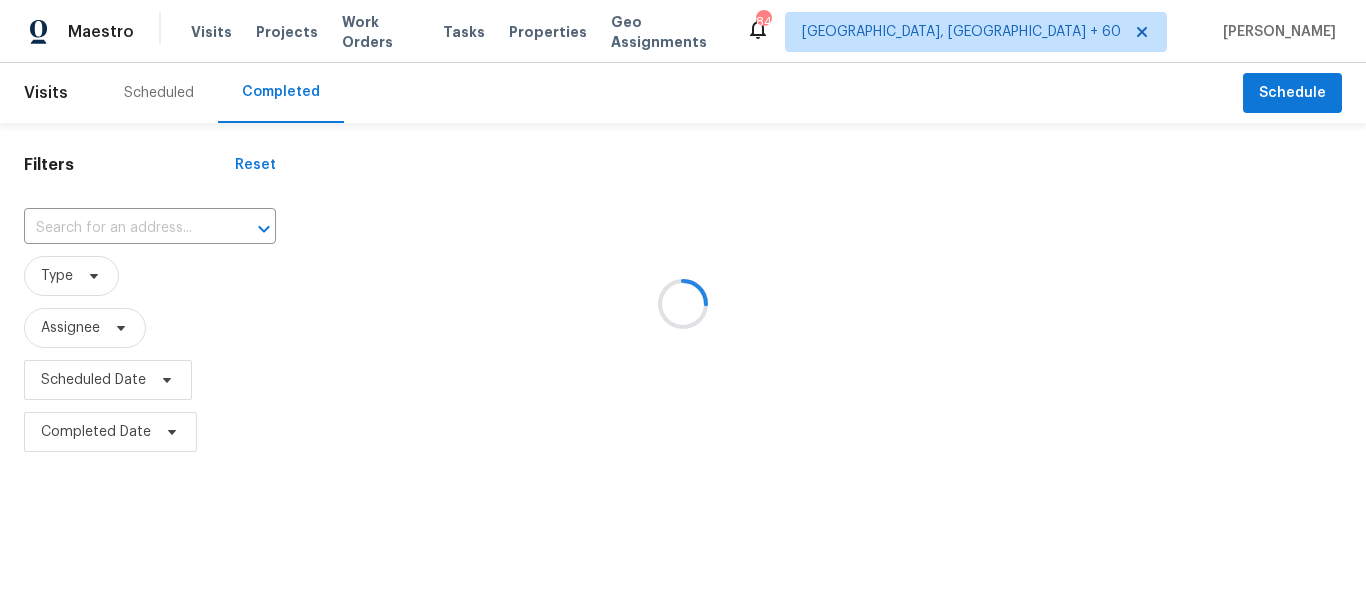 click at bounding box center (683, 303) 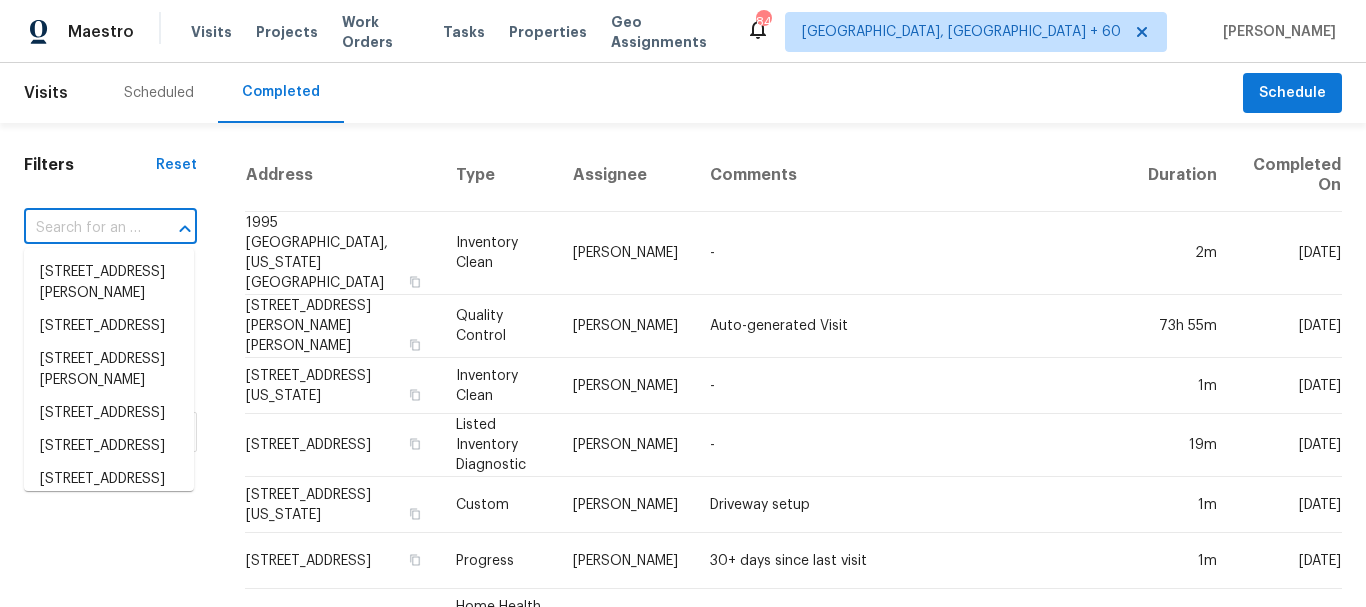 click at bounding box center [82, 228] 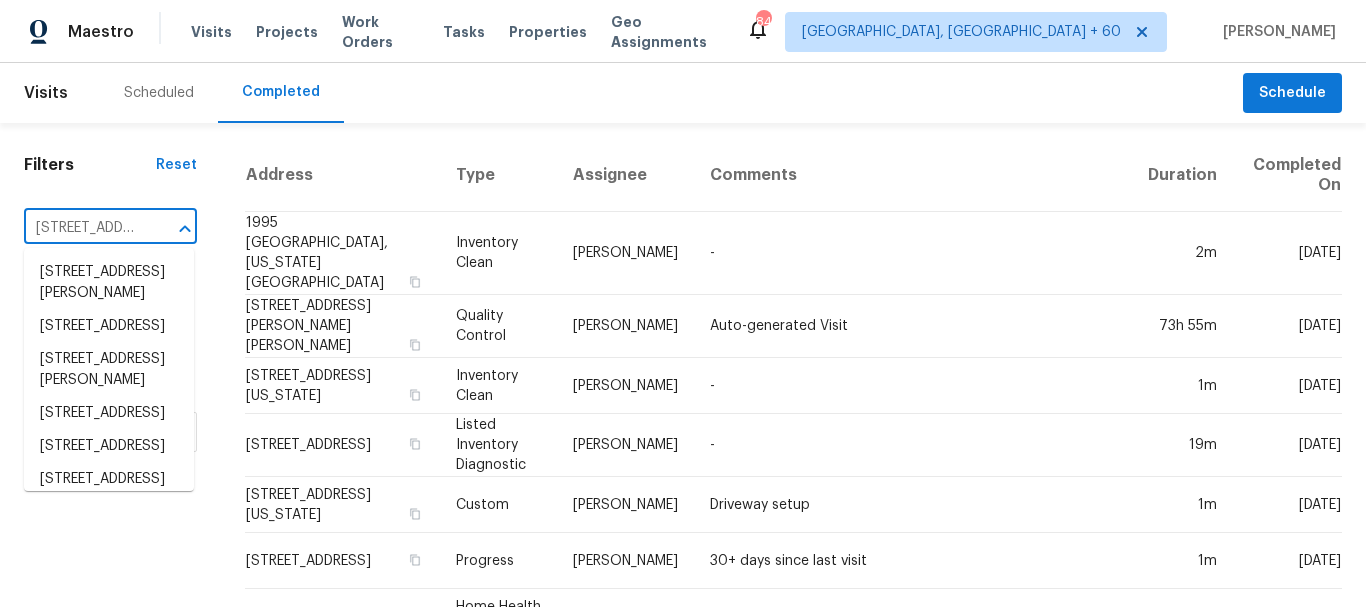 scroll, scrollTop: 0, scrollLeft: 164, axis: horizontal 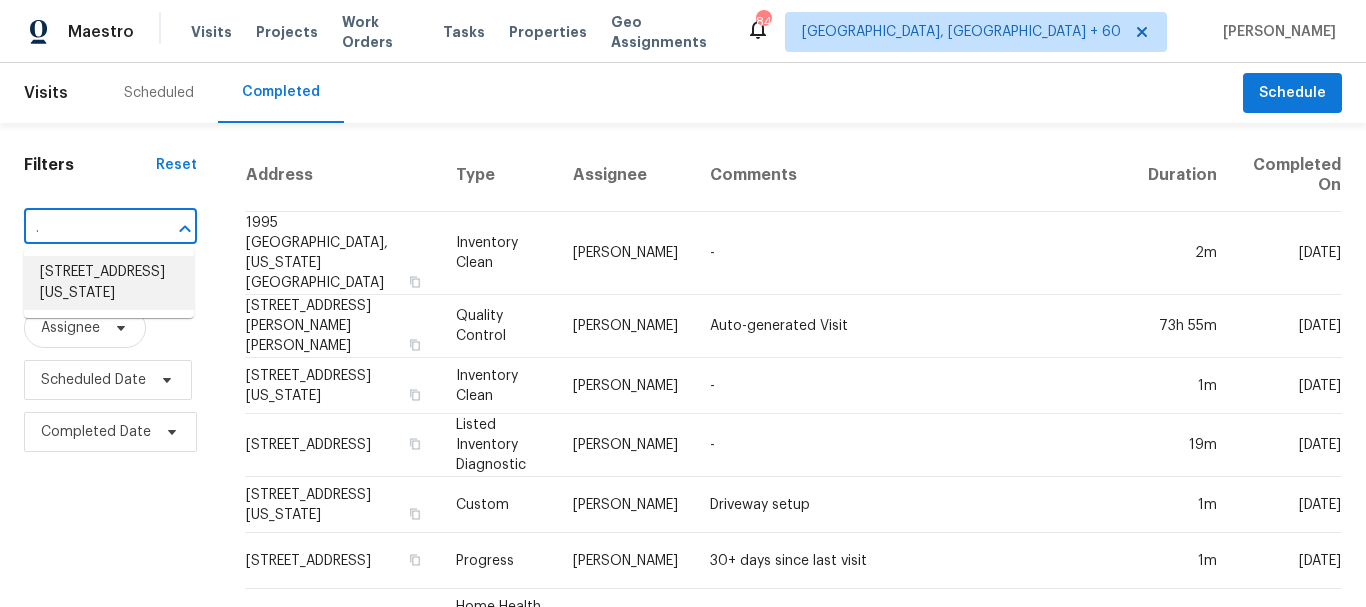 click on "[STREET_ADDRESS][US_STATE]" at bounding box center (109, 283) 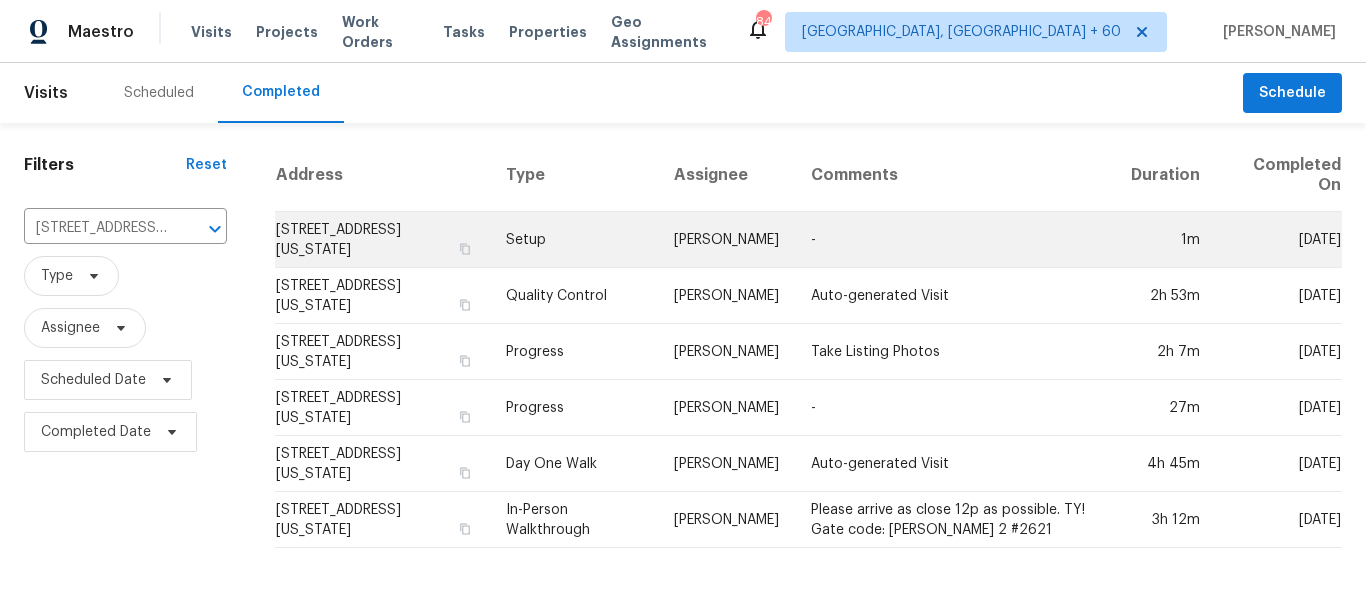 click on "[PERSON_NAME]" at bounding box center (726, 240) 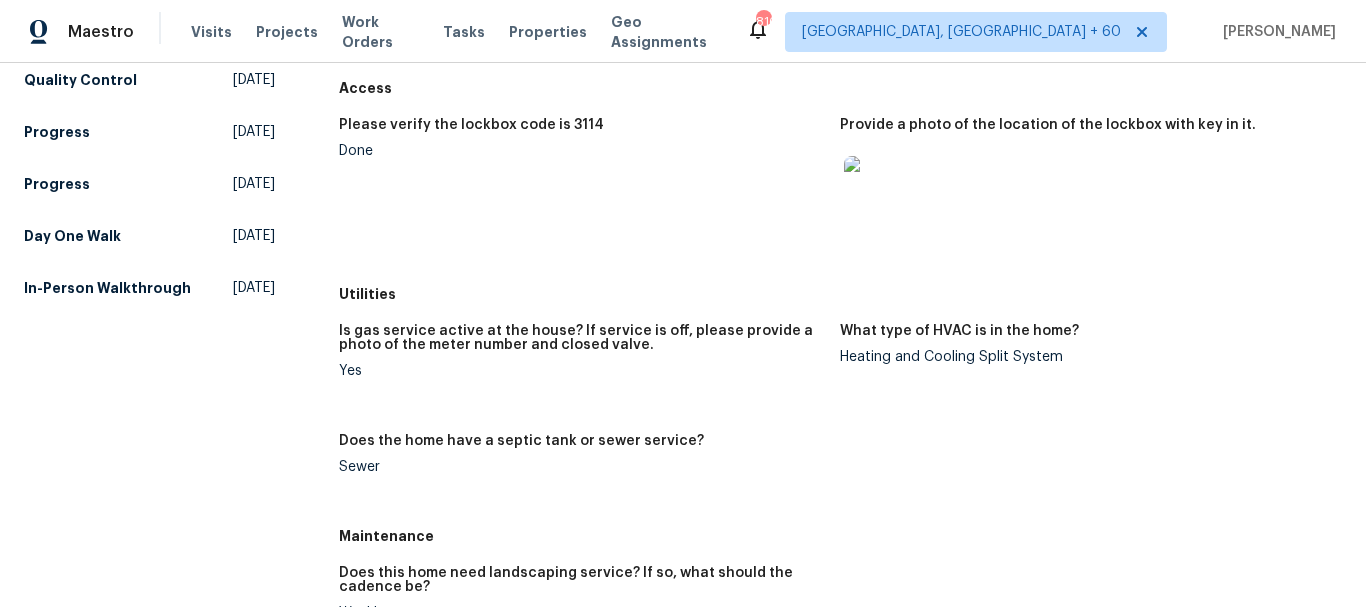 scroll, scrollTop: 0, scrollLeft: 0, axis: both 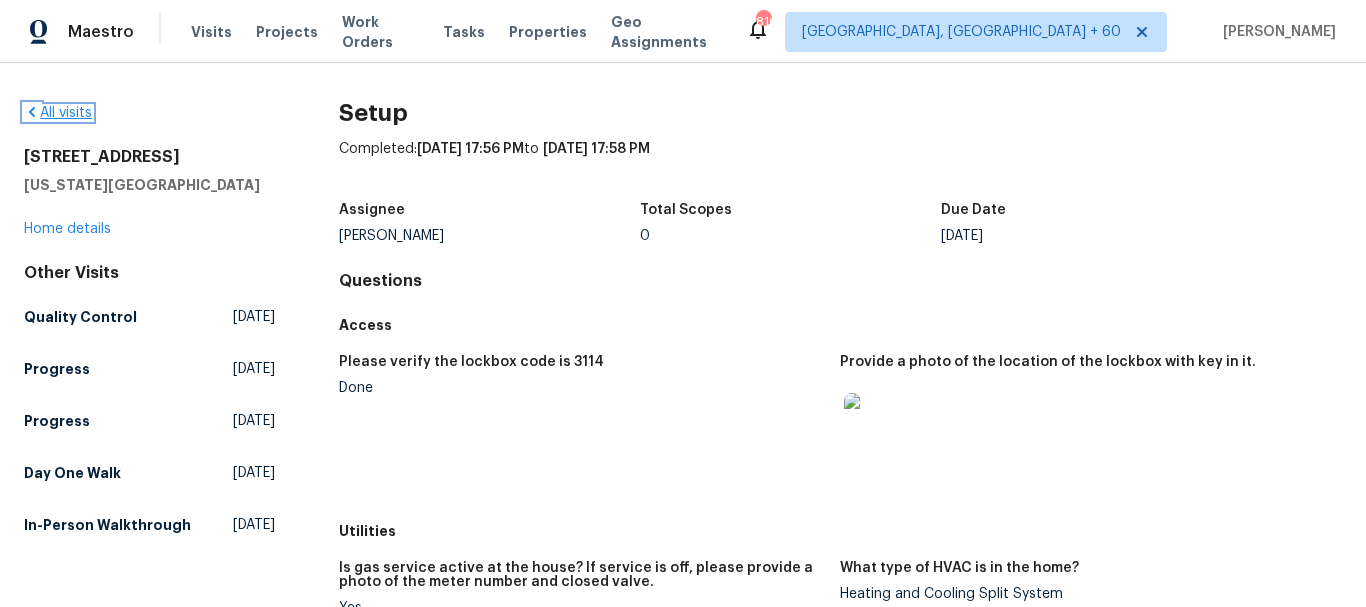click 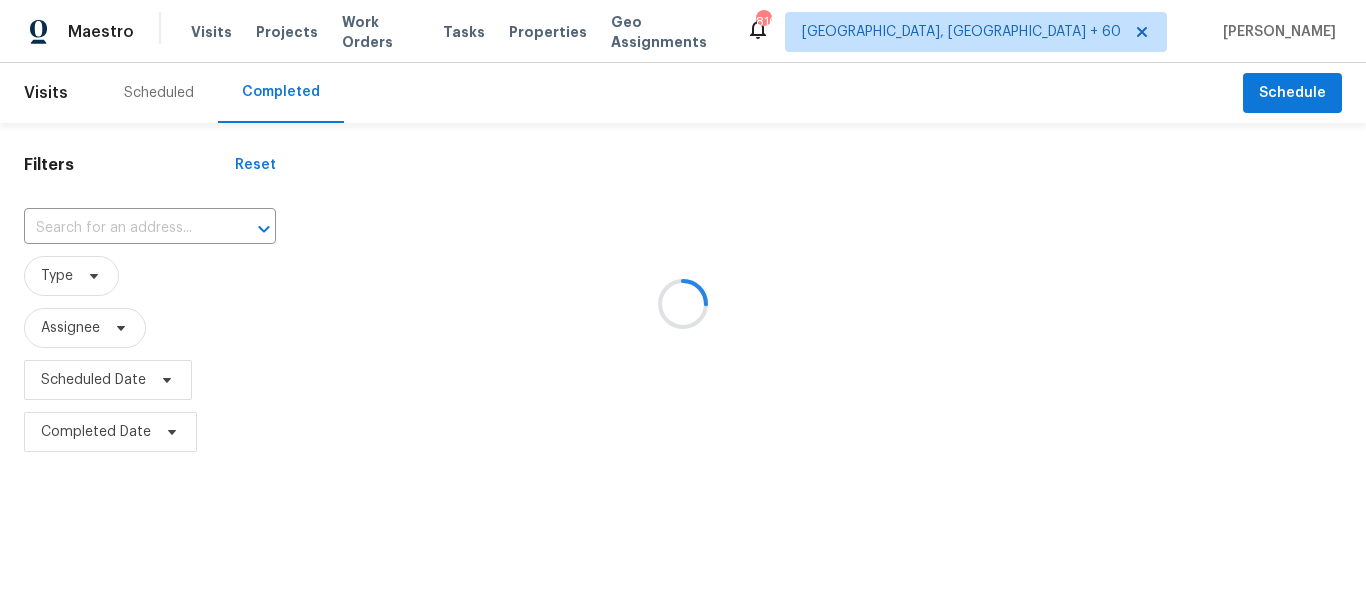 click at bounding box center [683, 303] 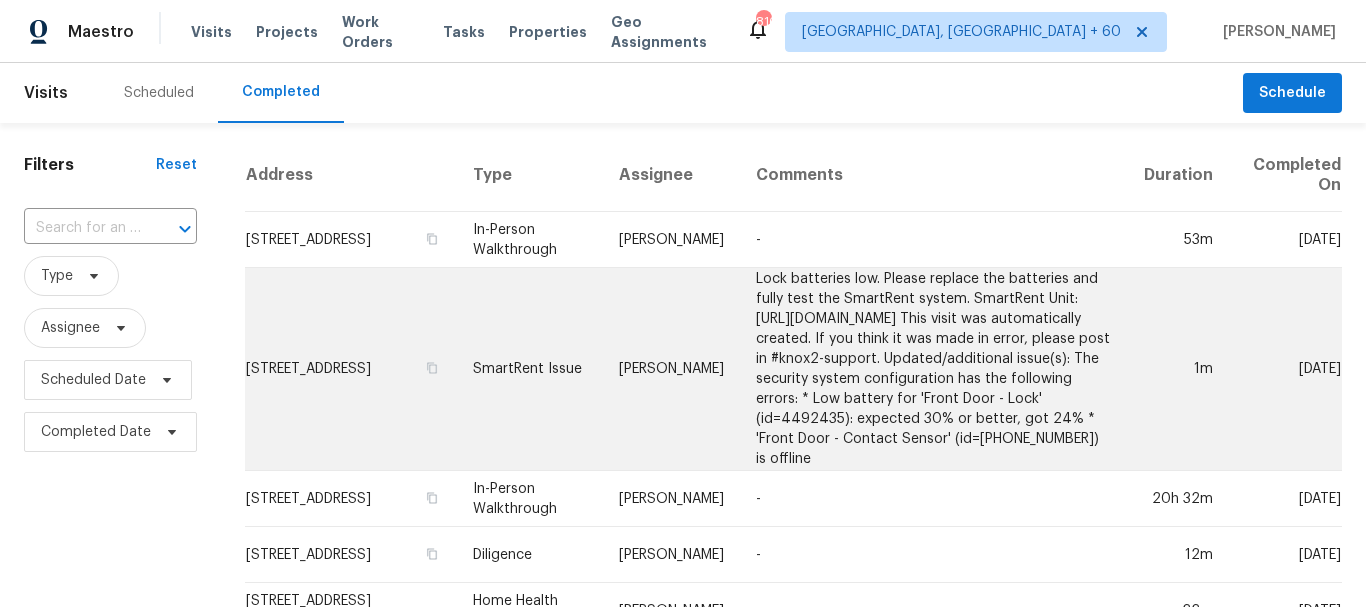click on "1m" at bounding box center (1178, 369) 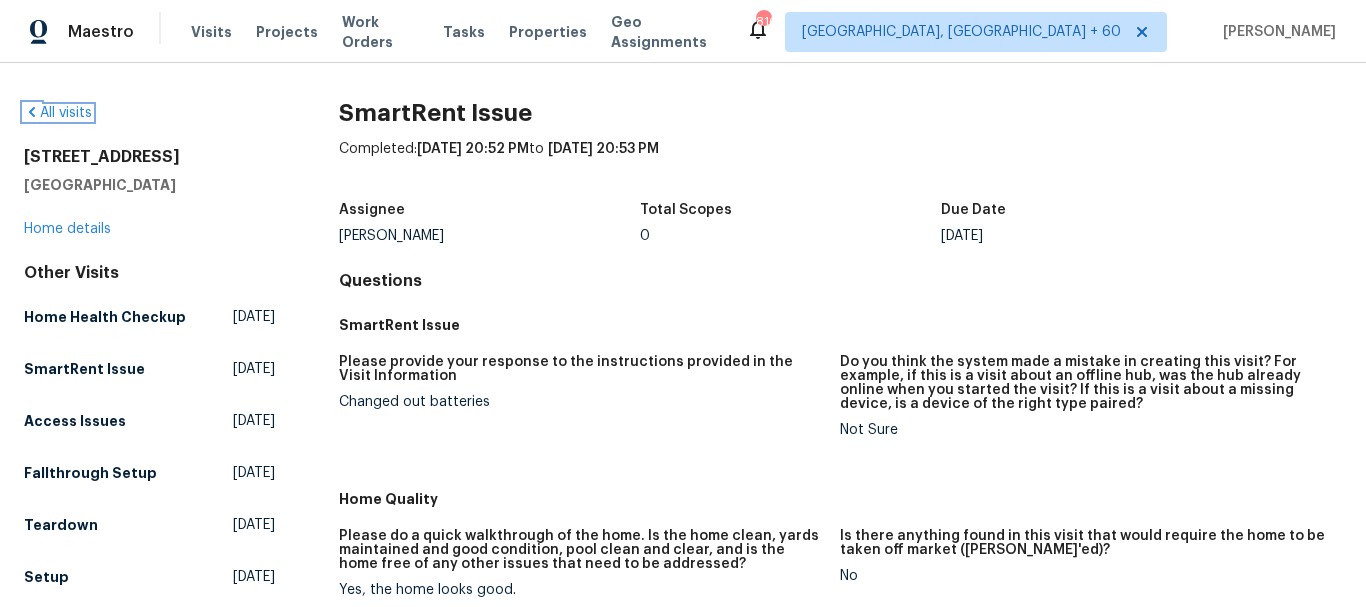 click 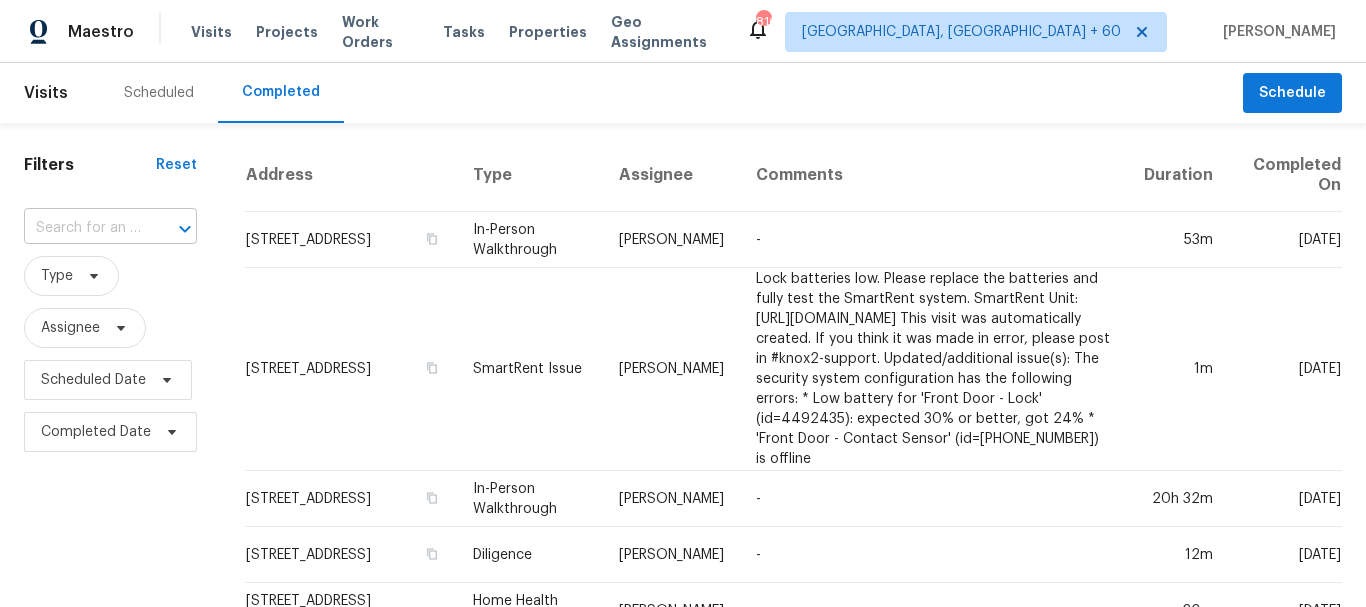 click at bounding box center (82, 228) 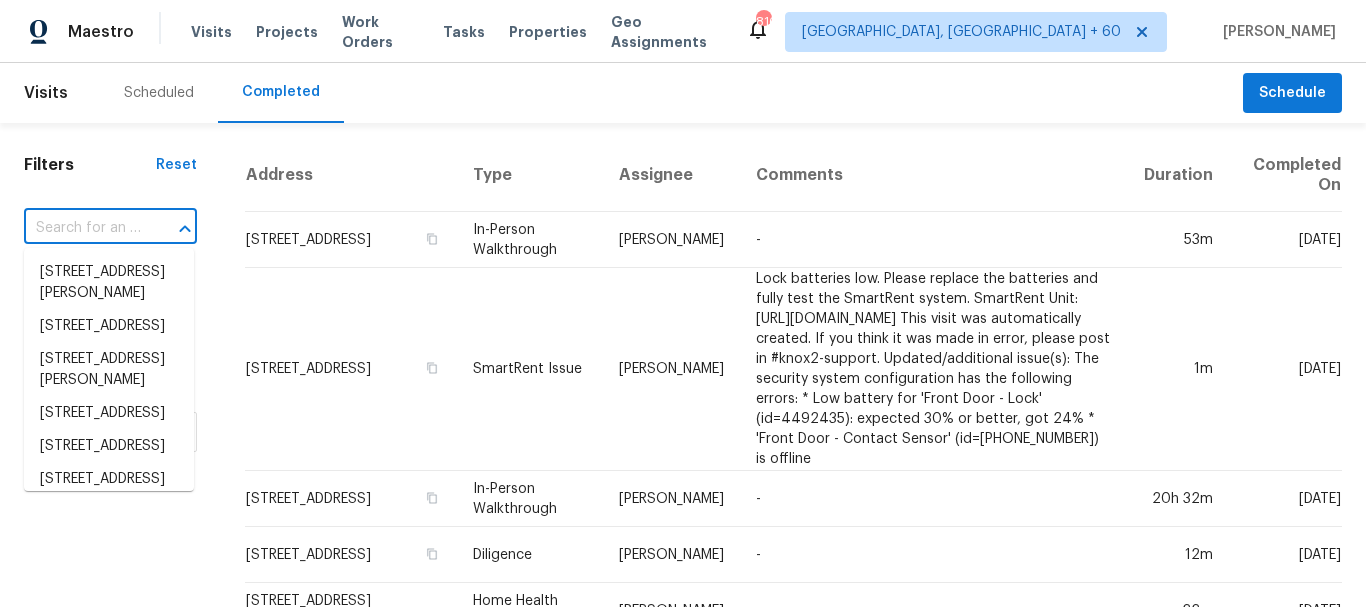 paste on "[STREET_ADDRESS][PERSON_NAME]" 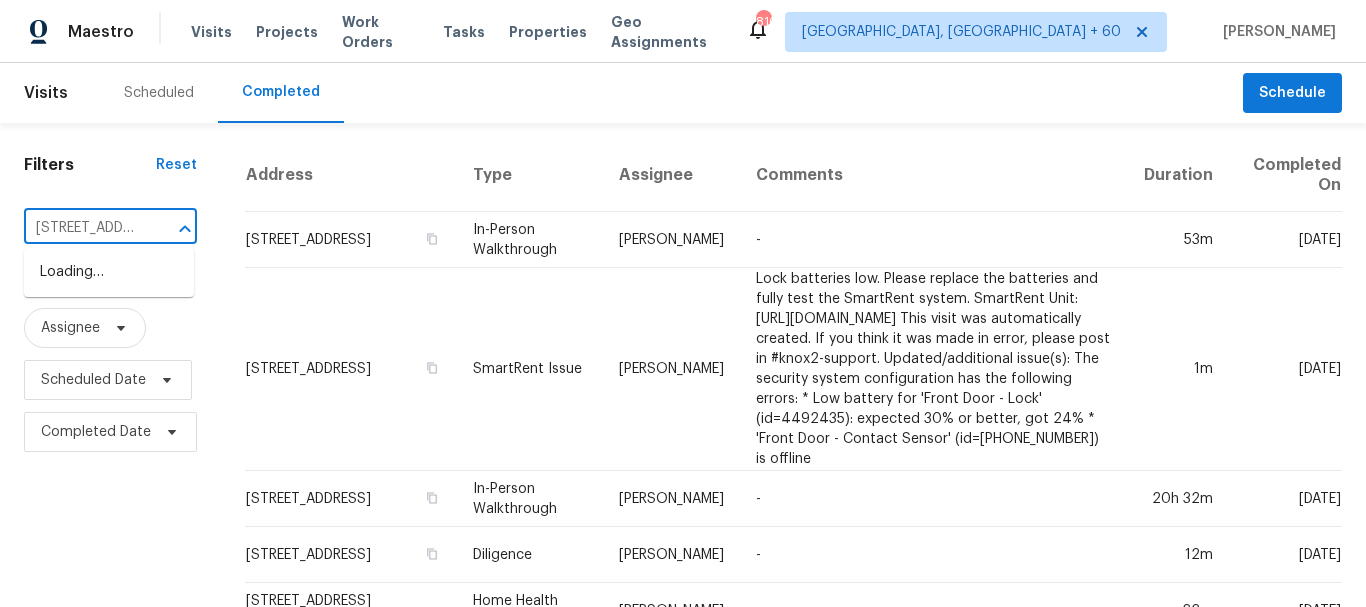 scroll, scrollTop: 0, scrollLeft: 150, axis: horizontal 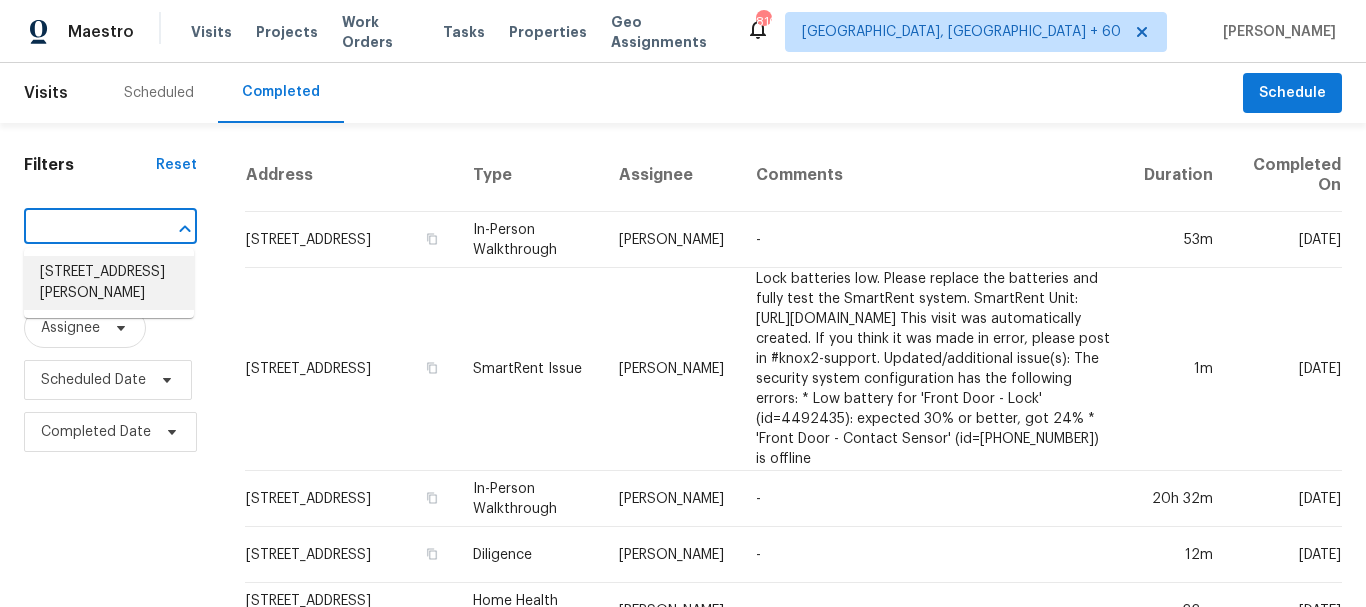 click on "[STREET_ADDRESS][PERSON_NAME]" at bounding box center [109, 283] 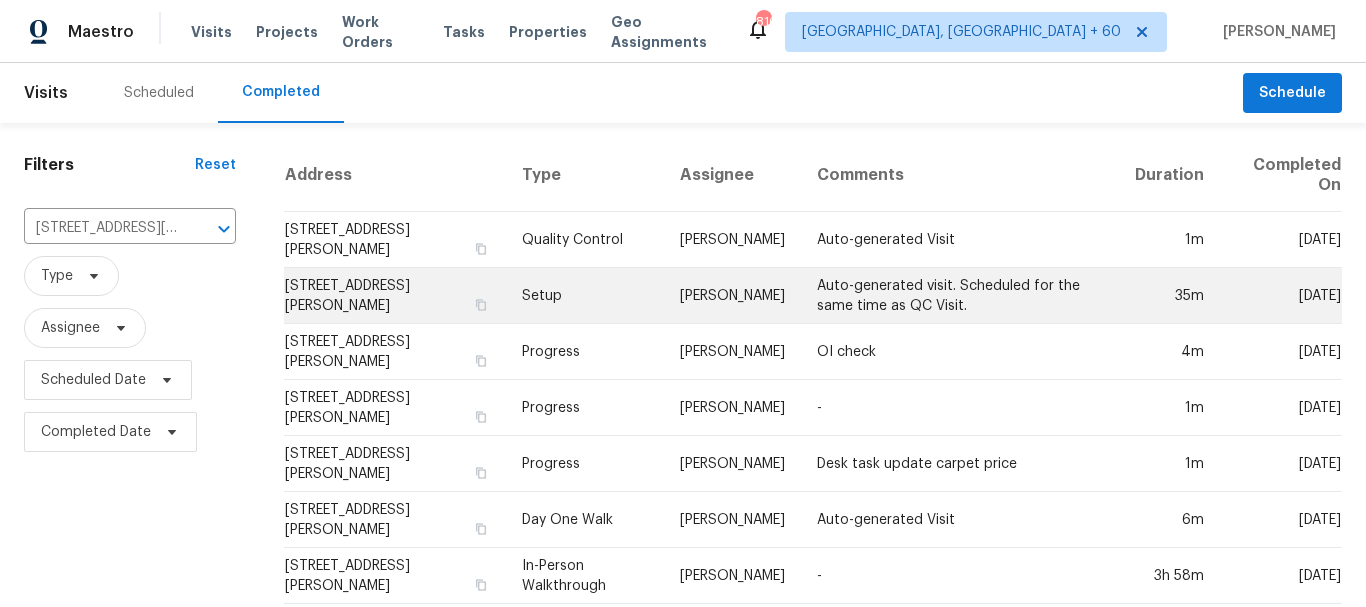 click on "Setup" at bounding box center (585, 296) 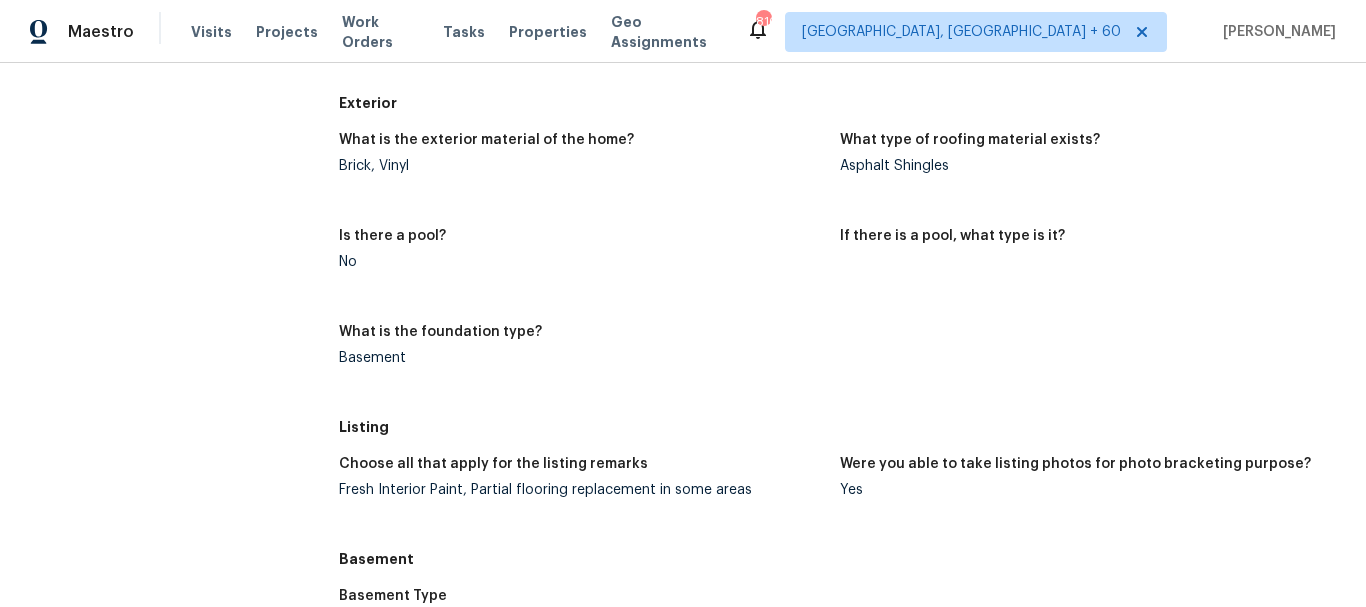scroll, scrollTop: 1300, scrollLeft: 0, axis: vertical 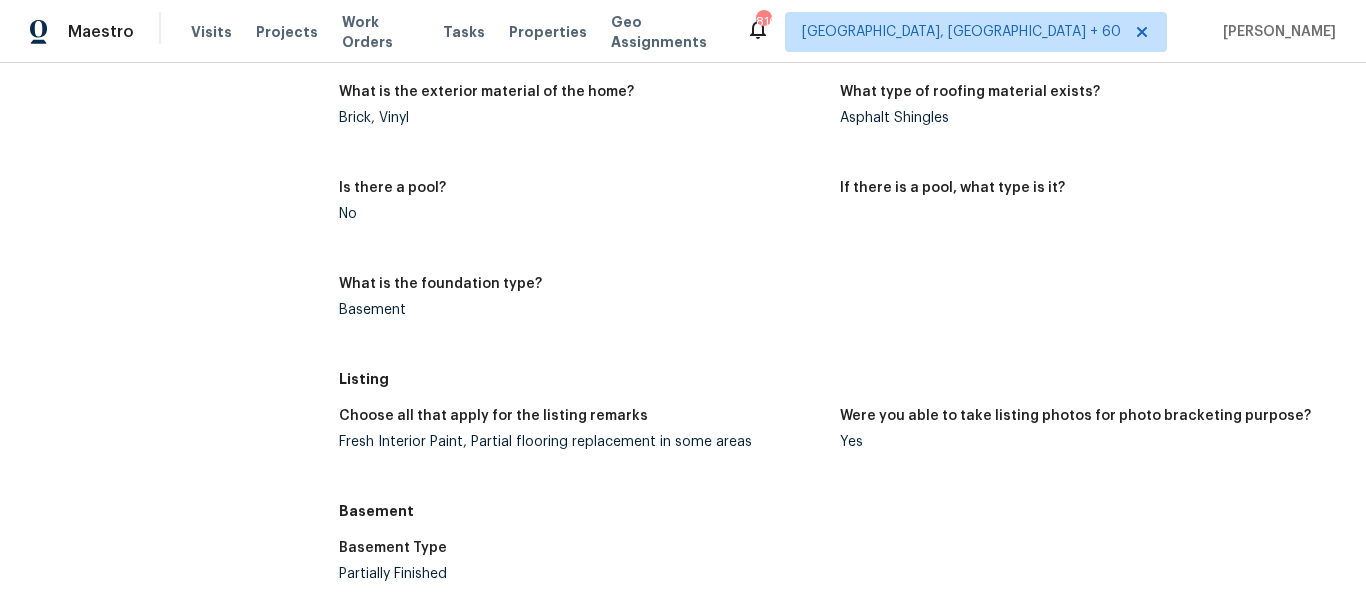 click on "Fresh Interior Paint, Partial flooring replacement in some areas" at bounding box center (582, 442) 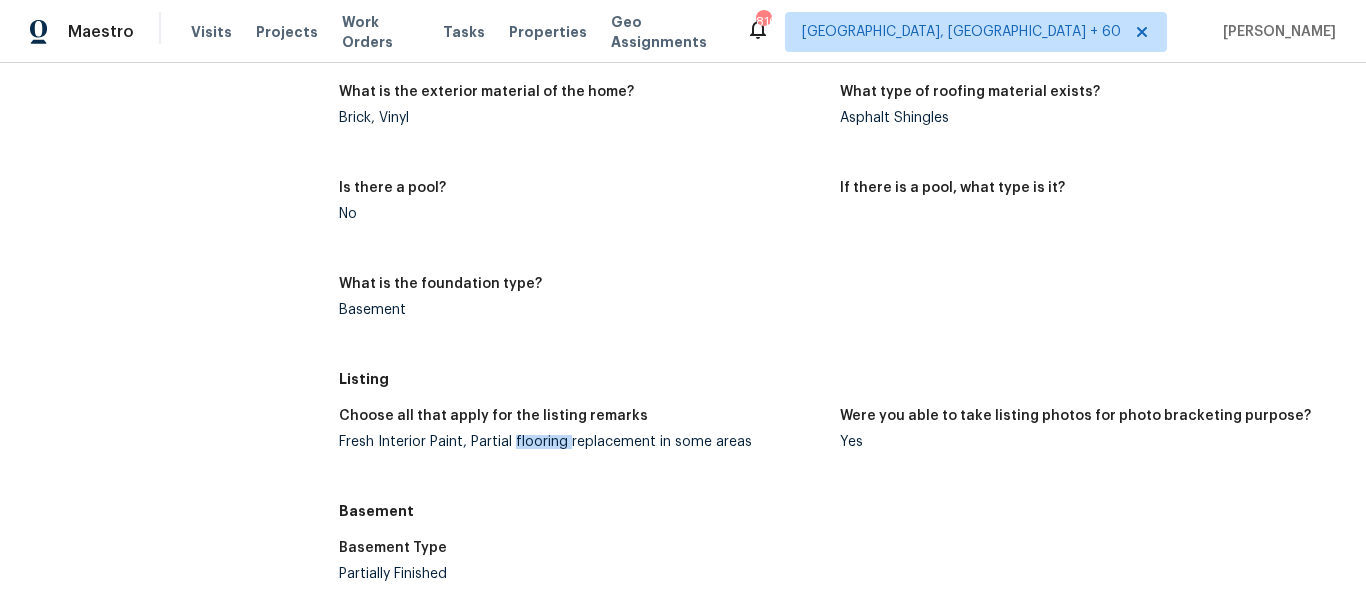 click on "Fresh Interior Paint, Partial flooring replacement in some areas" at bounding box center (582, 442) 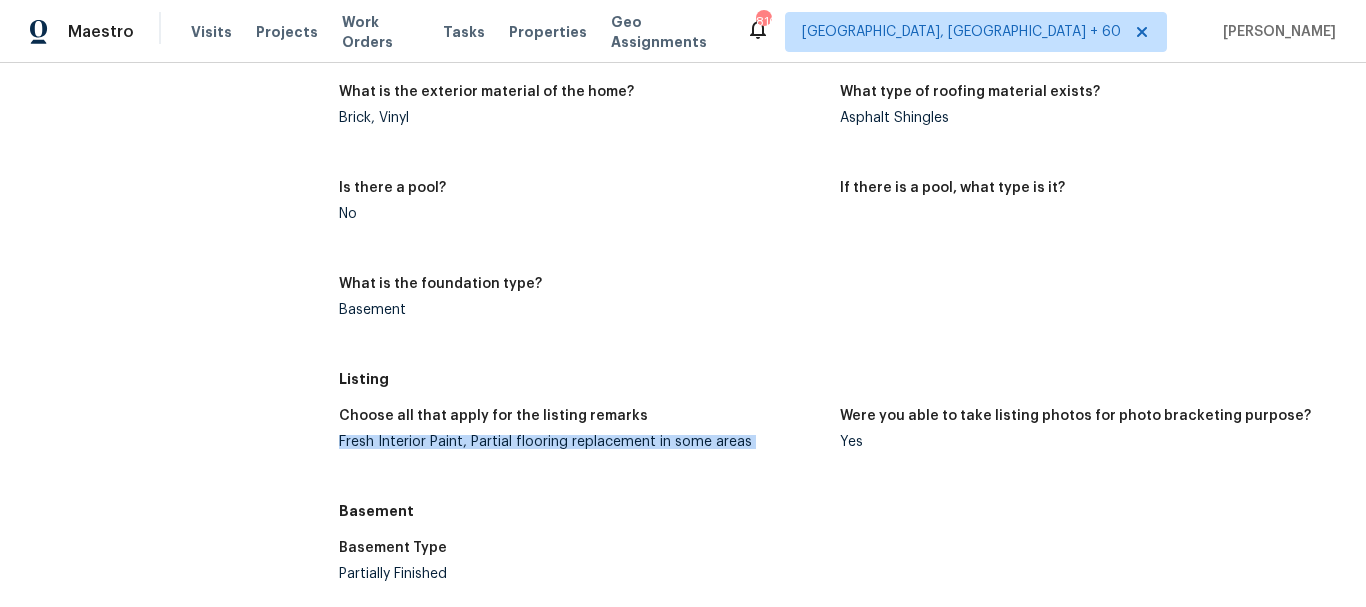 click on "Fresh Interior Paint, Partial flooring replacement in some areas" at bounding box center [582, 442] 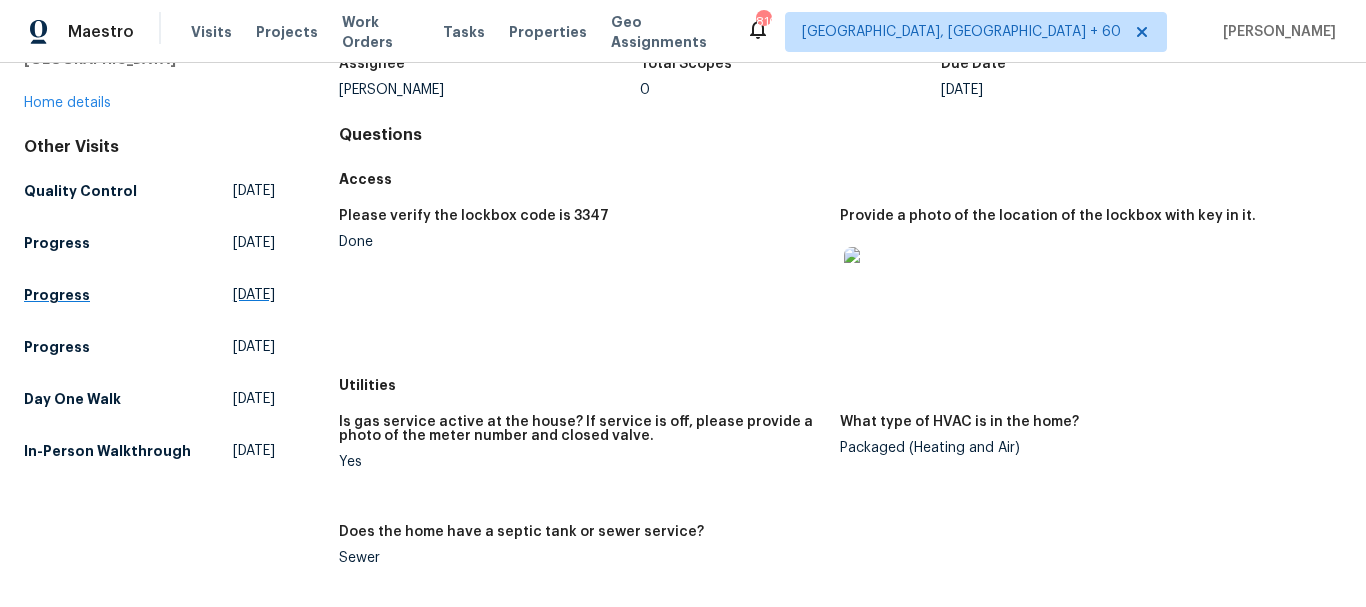 scroll, scrollTop: 300, scrollLeft: 0, axis: vertical 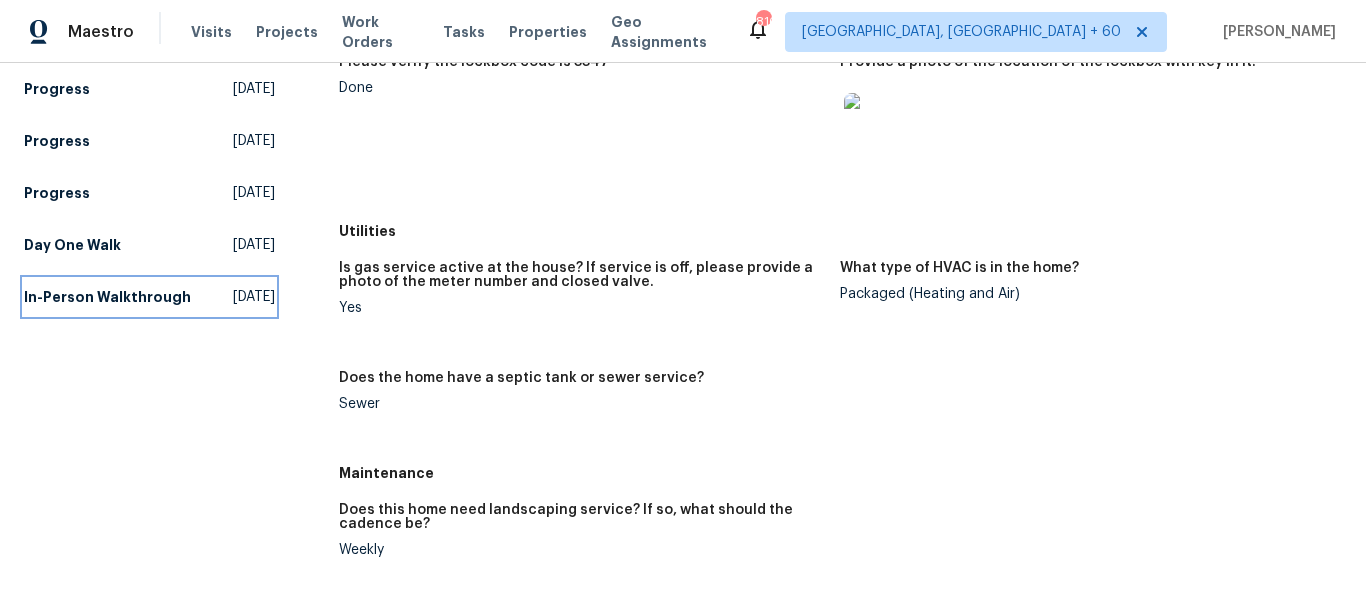 click on "In-Person Walkthrough" at bounding box center [107, 297] 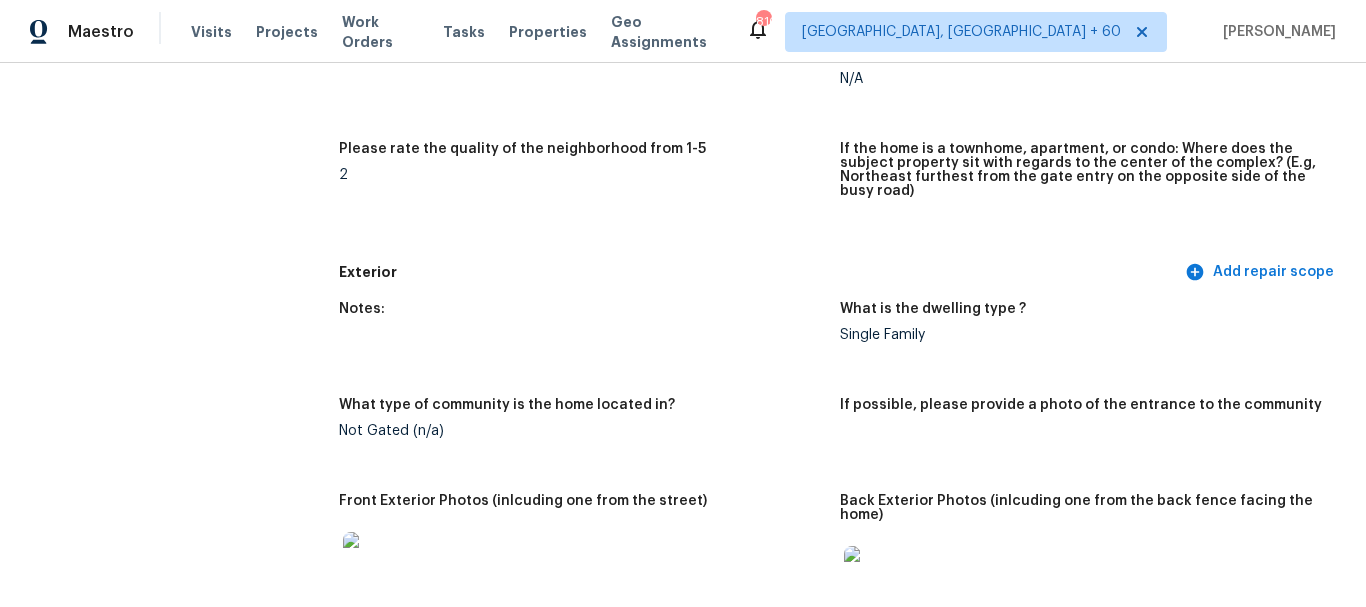 scroll, scrollTop: 900, scrollLeft: 0, axis: vertical 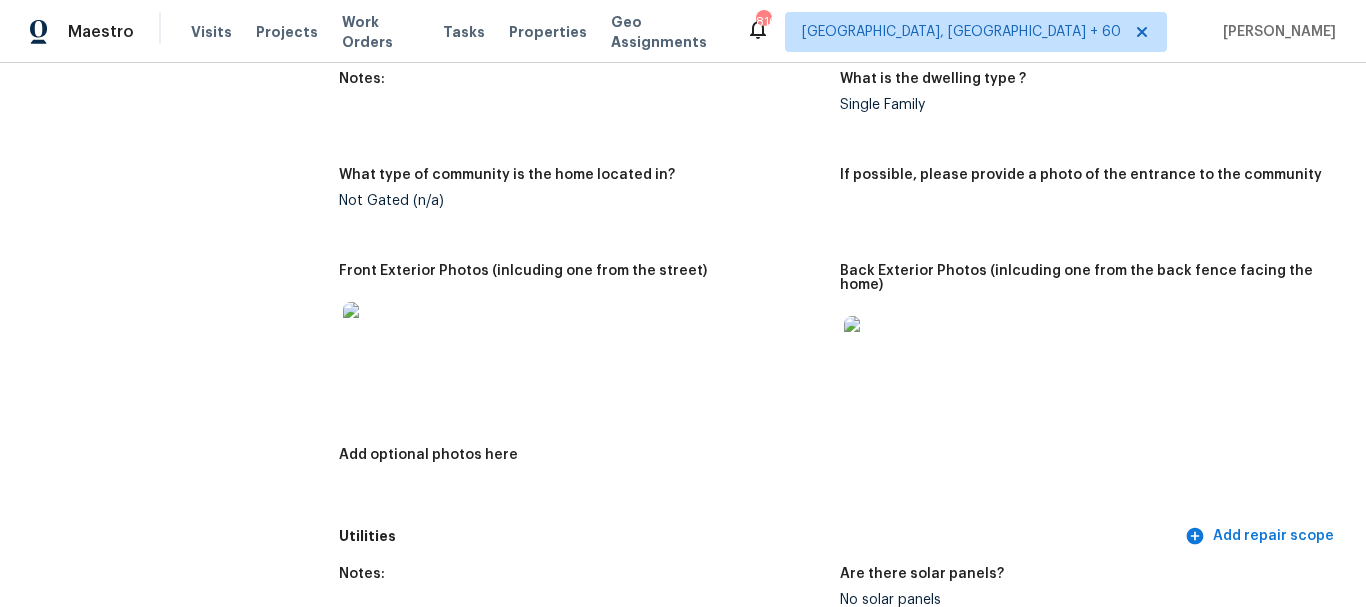 click at bounding box center [876, 348] 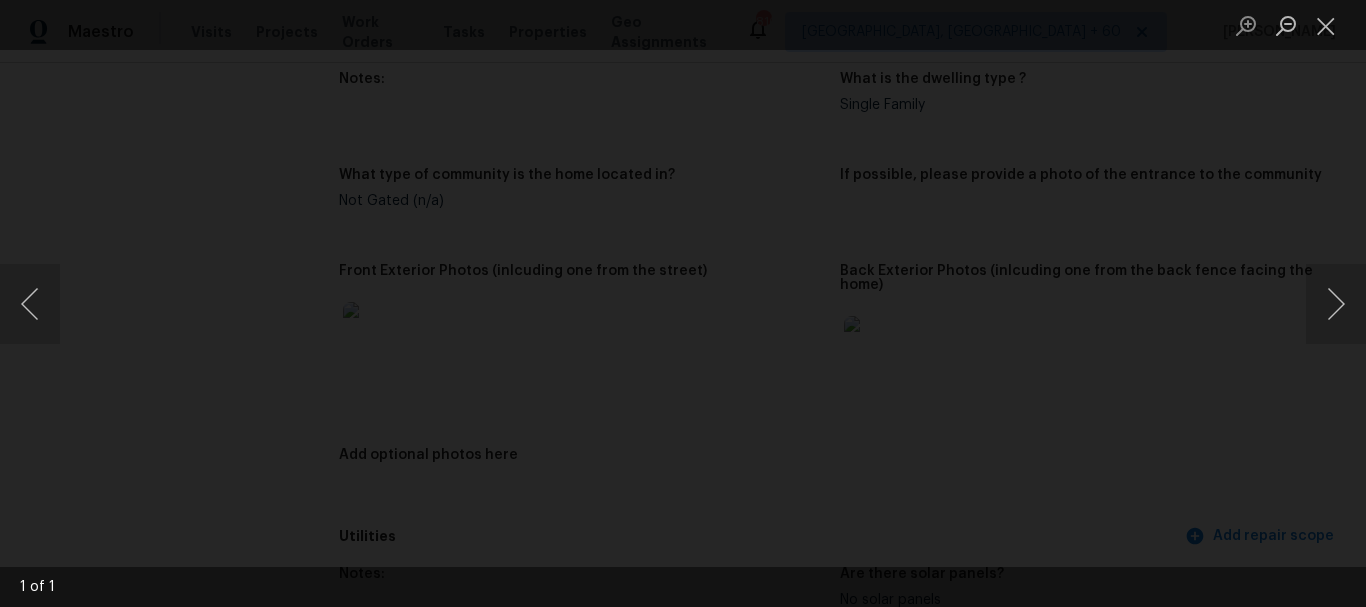 click at bounding box center [1190, -6] 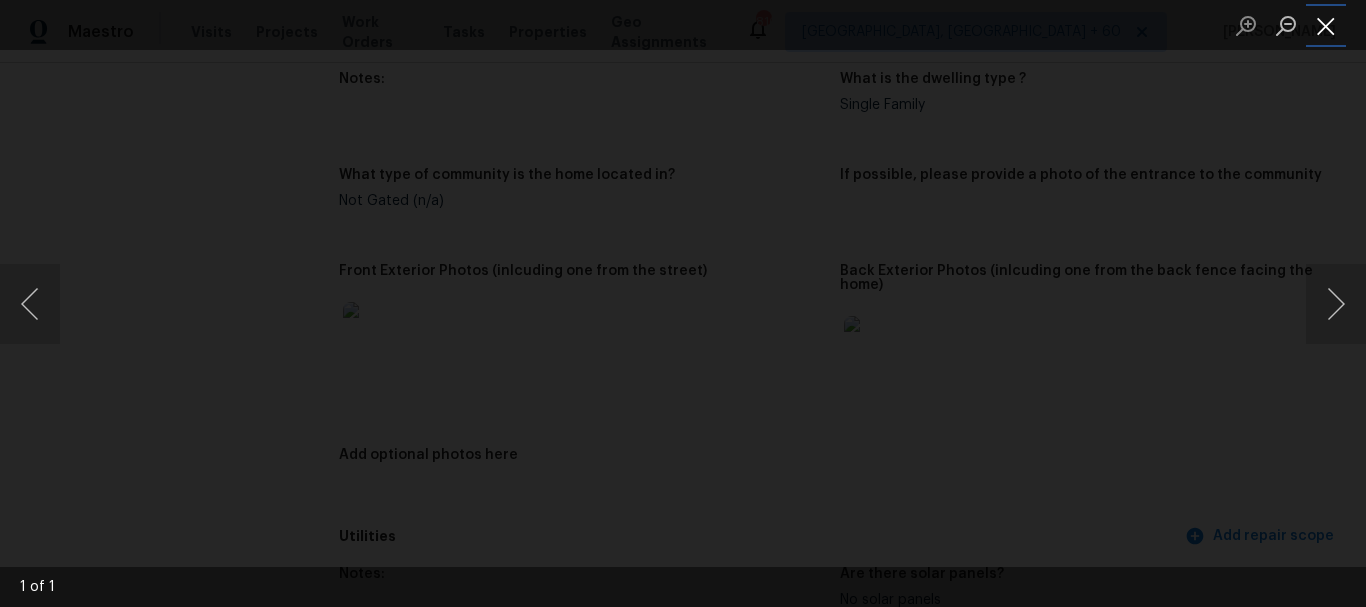 click at bounding box center (1326, 25) 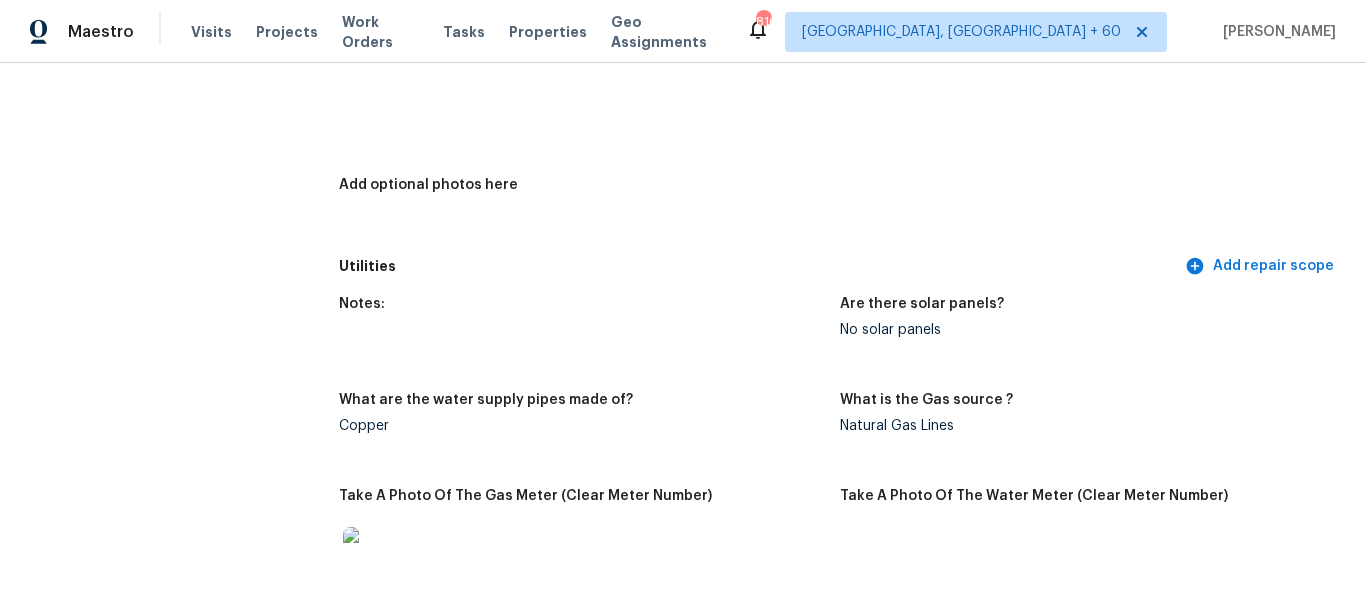 scroll, scrollTop: 1000, scrollLeft: 0, axis: vertical 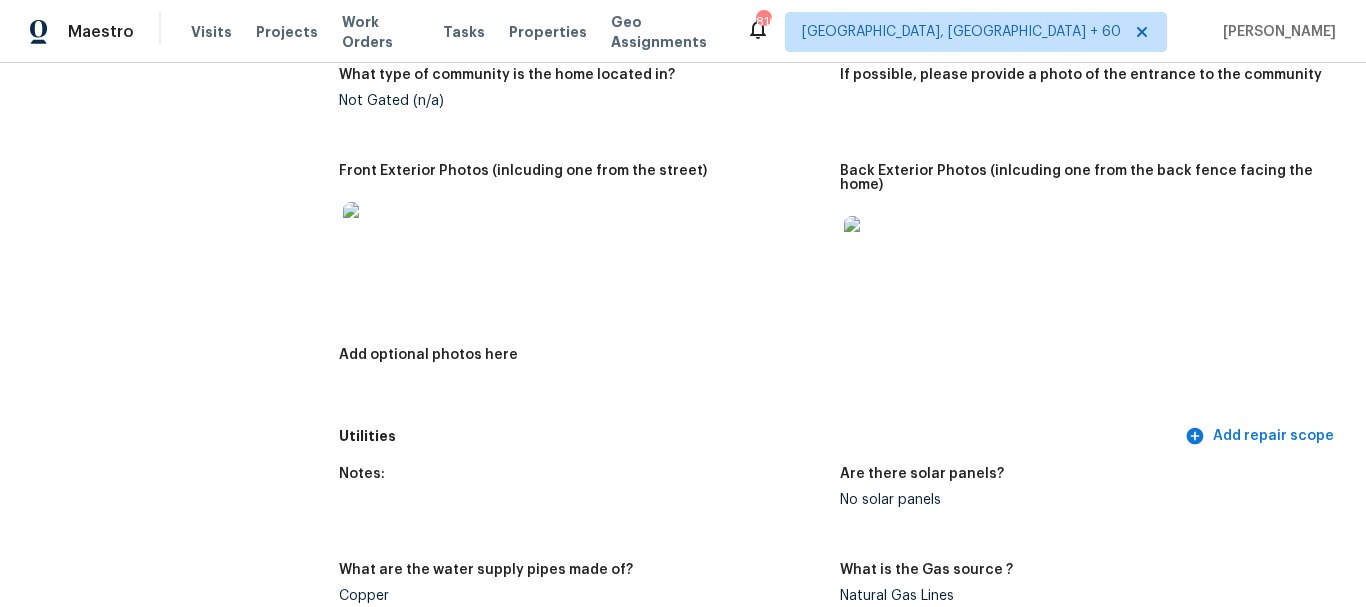 click at bounding box center [375, 234] 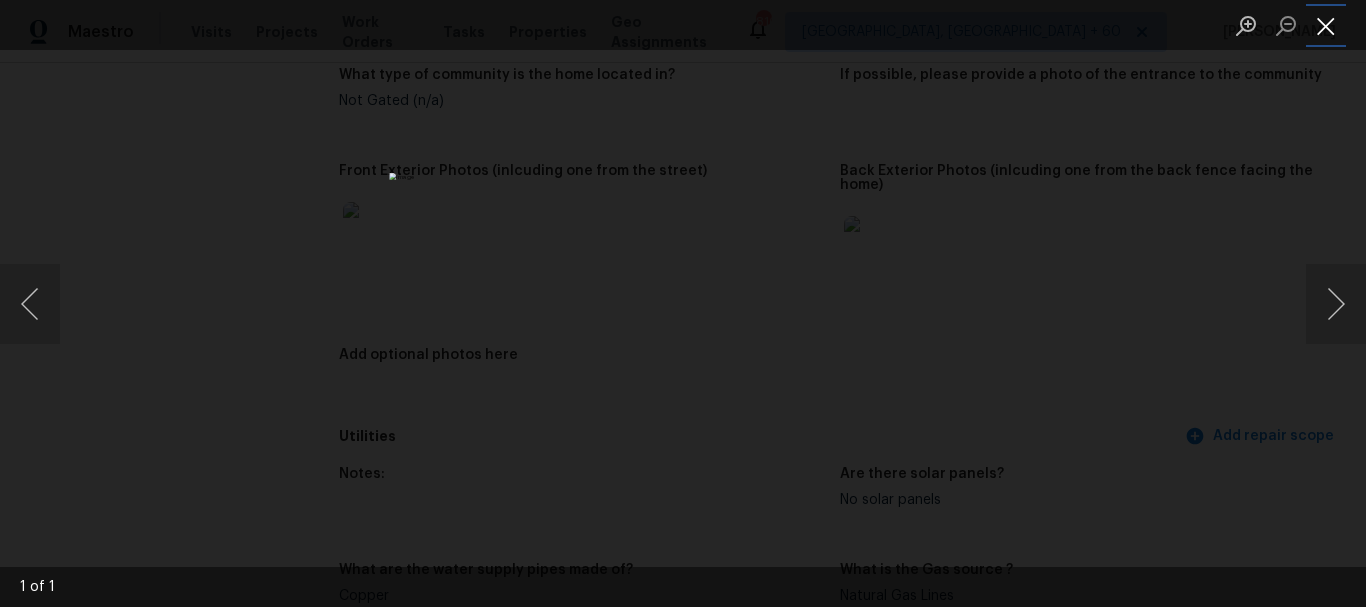 click at bounding box center [1326, 25] 